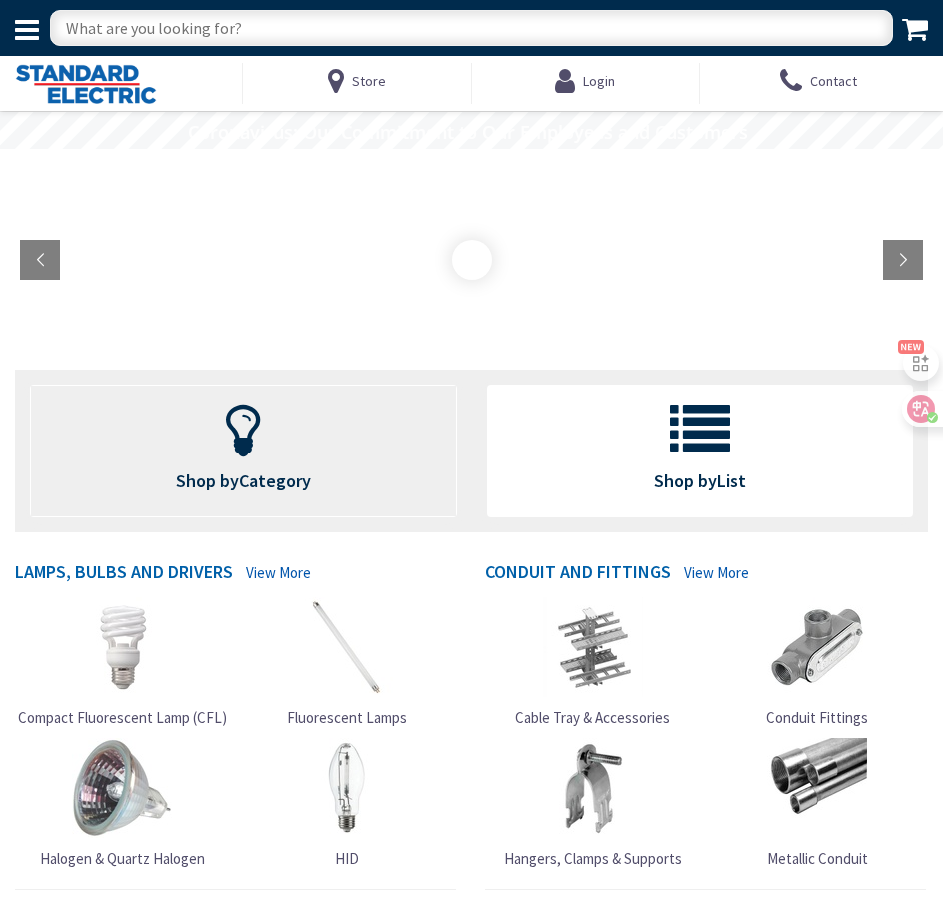 scroll, scrollTop: 0, scrollLeft: 0, axis: both 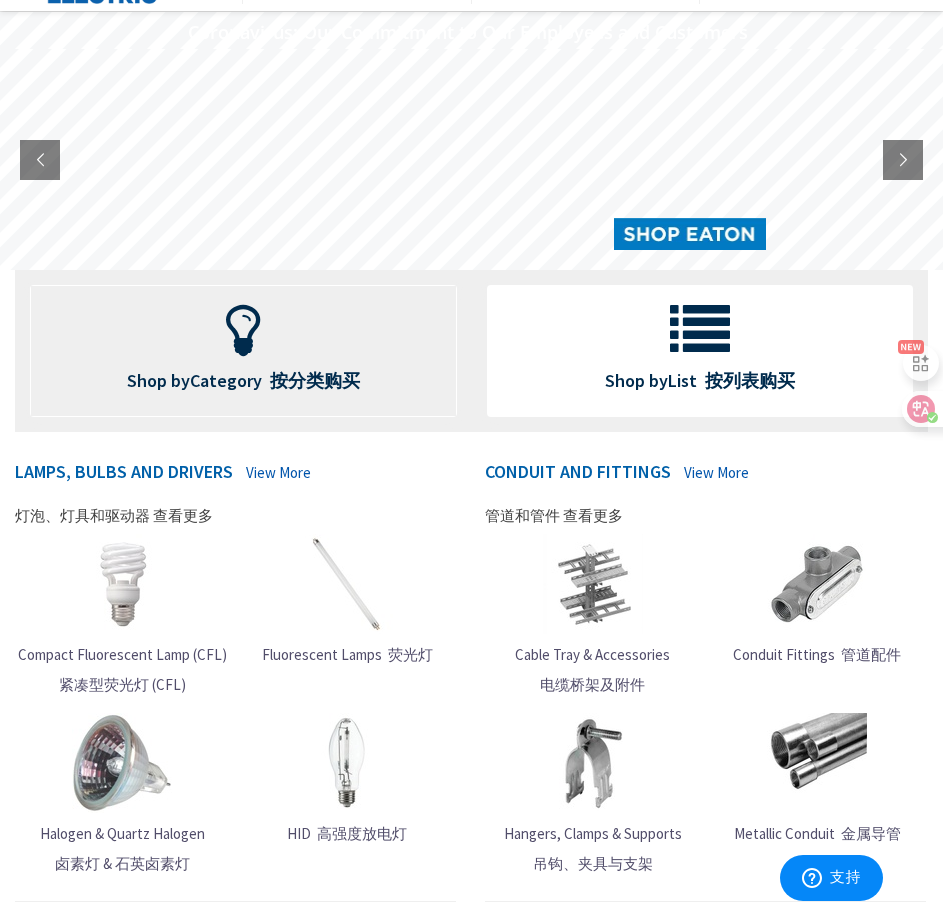 click on "Category" at bounding box center [226, 380] 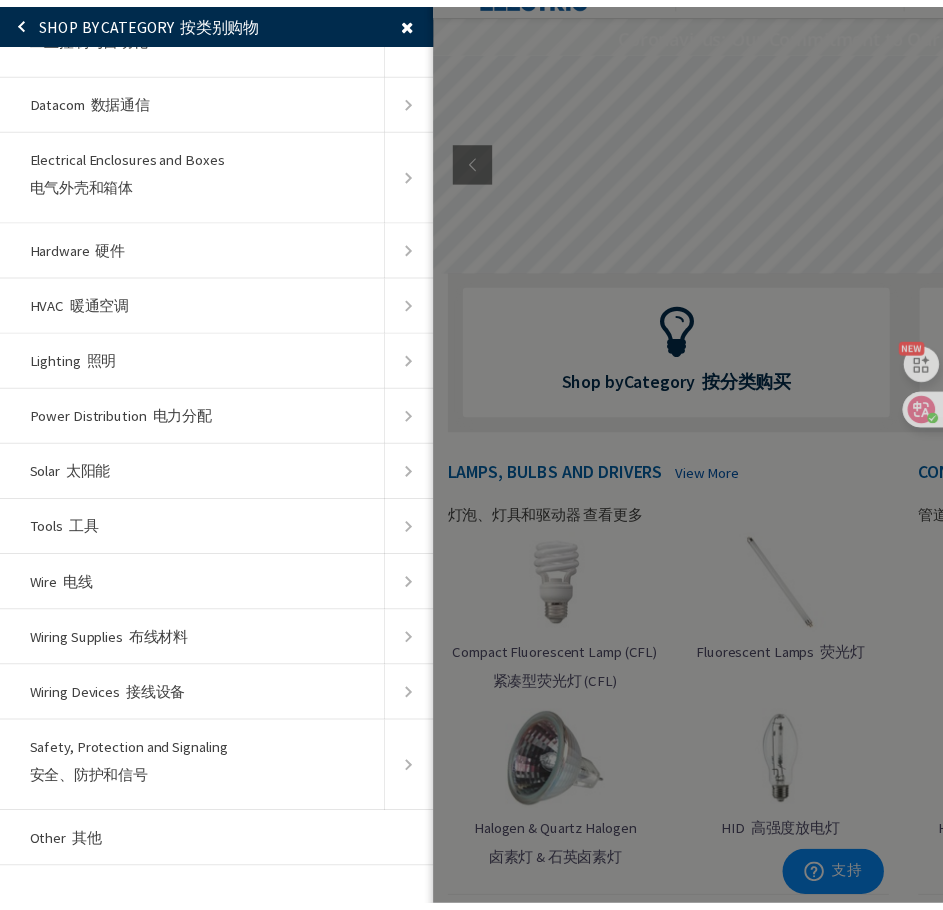 scroll, scrollTop: 118, scrollLeft: 0, axis: vertical 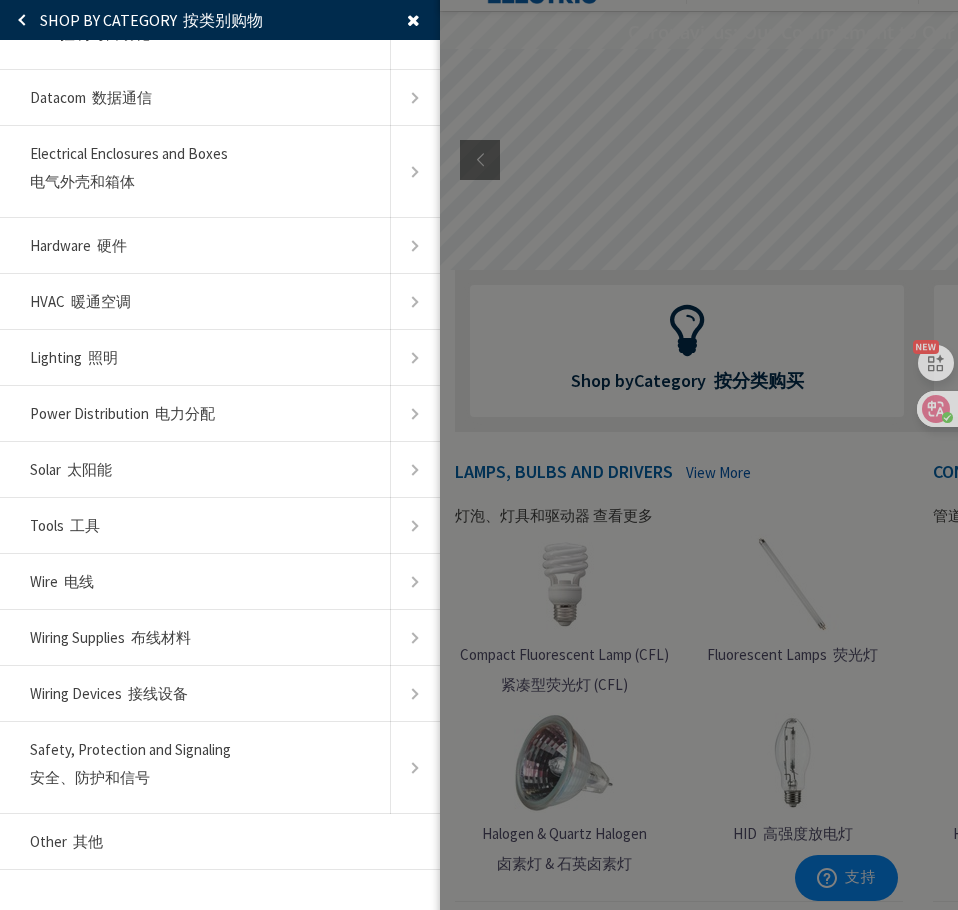 click at bounding box center [919, 455] 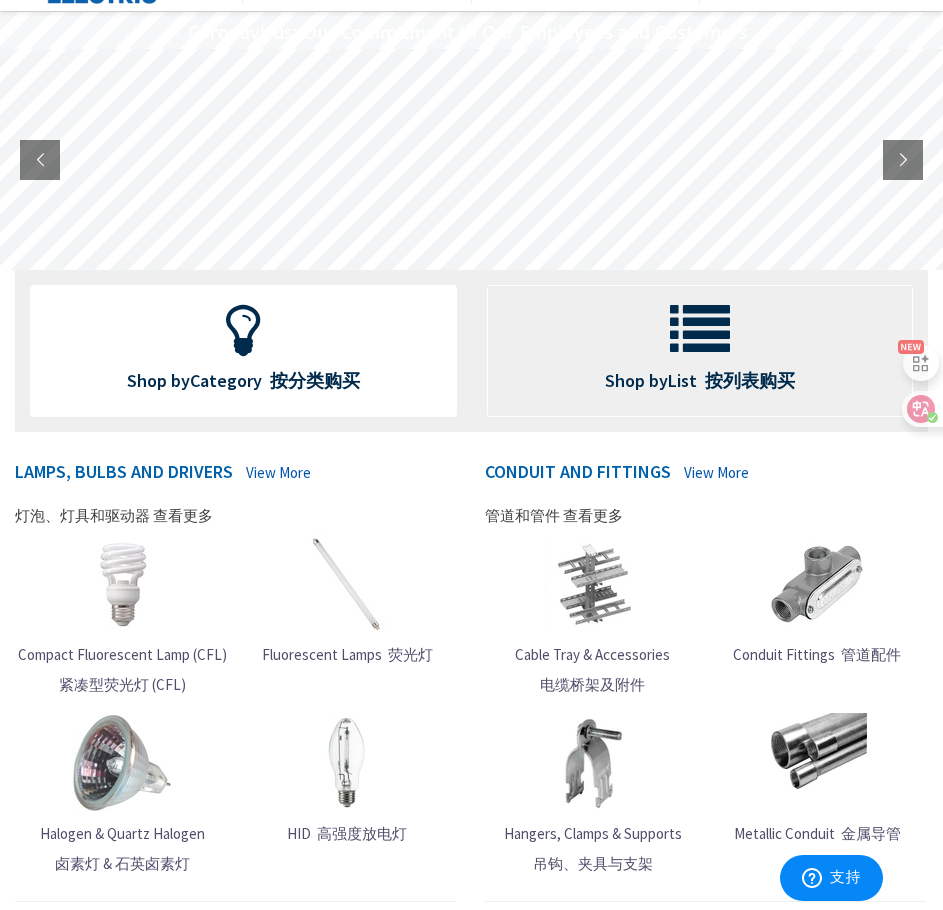 click at bounding box center (700, 331) 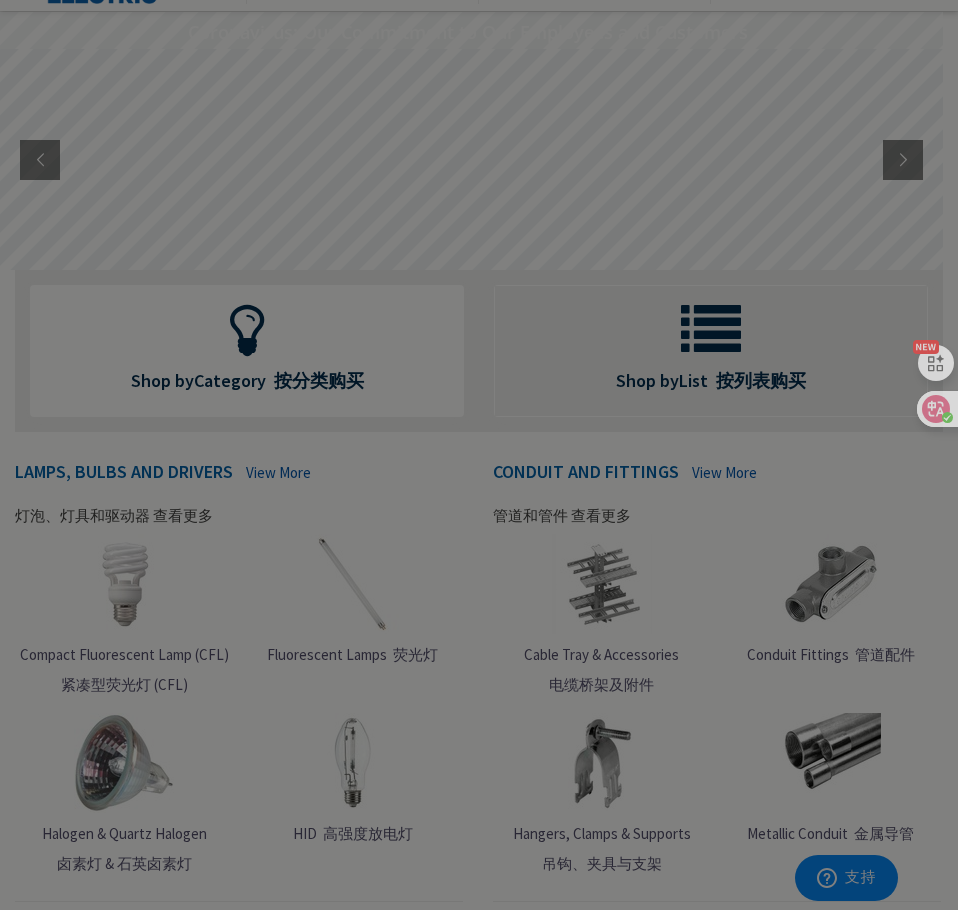 click at bounding box center [479, 455] 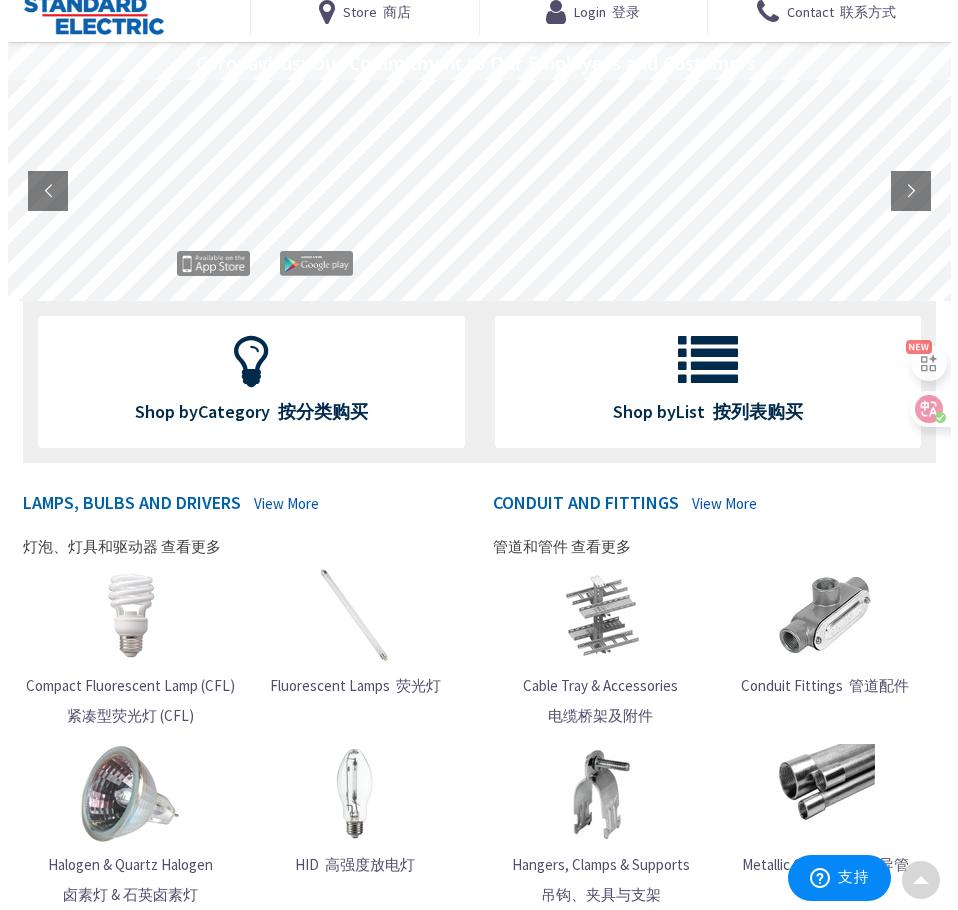scroll, scrollTop: 0, scrollLeft: 0, axis: both 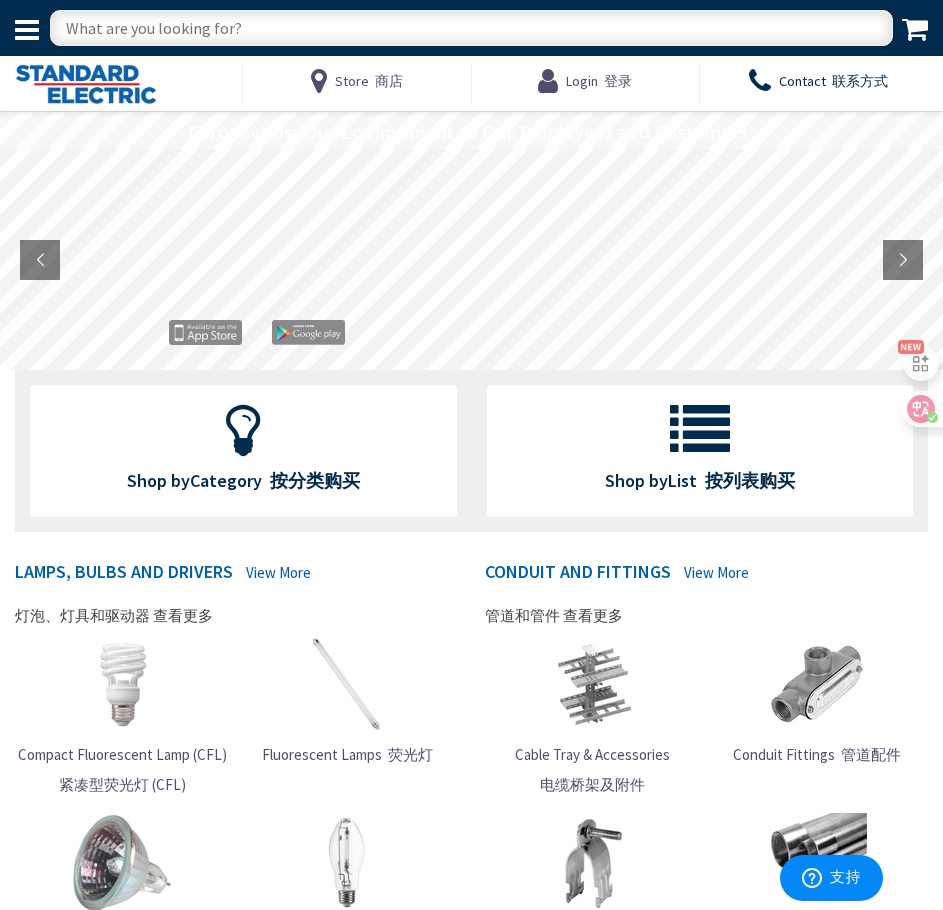 click on "Contact    联系方式" at bounding box center (833, 81) 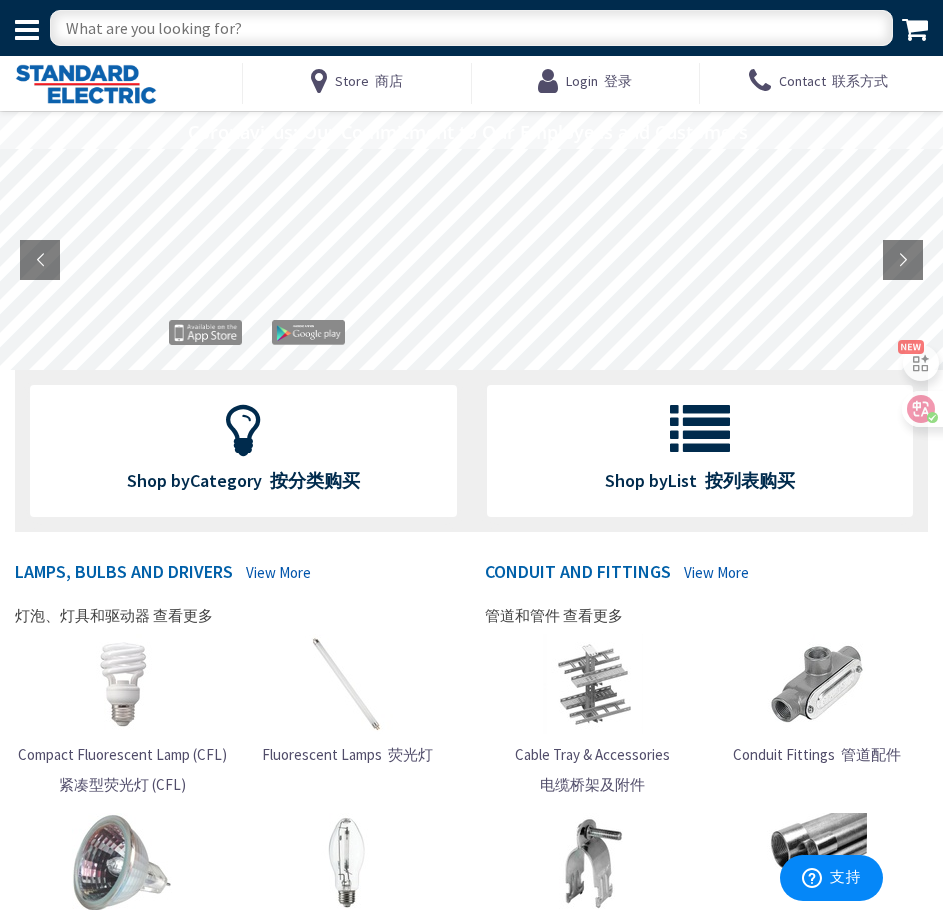 drag, startPoint x: 183, startPoint y: 2, endPoint x: 30, endPoint y: 37, distance: 156.95222 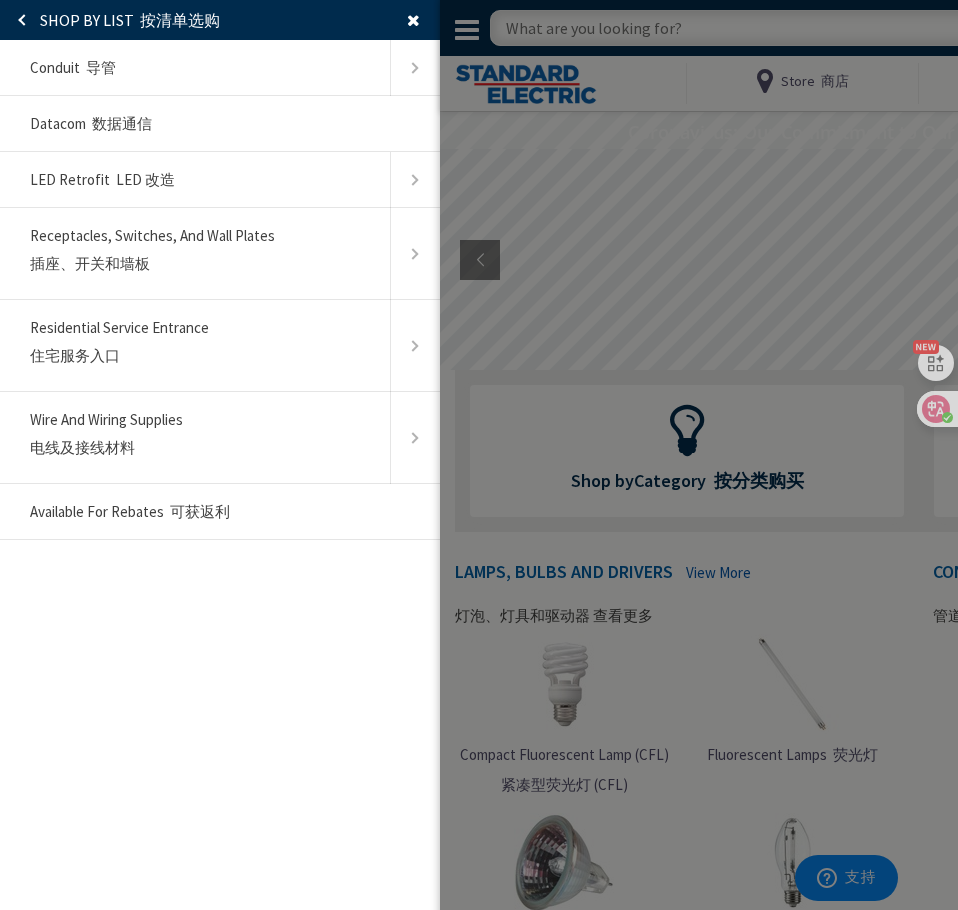 click at bounding box center (20, 20) 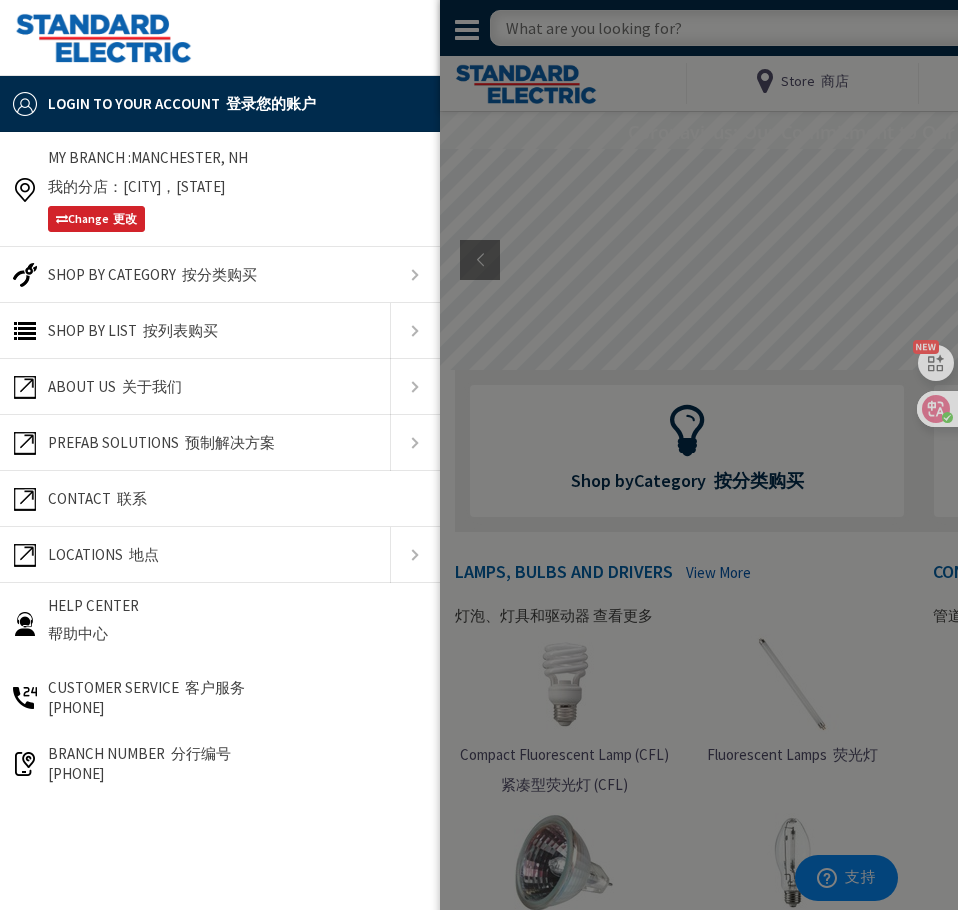 click on "Contact    联系" at bounding box center (220, 499) 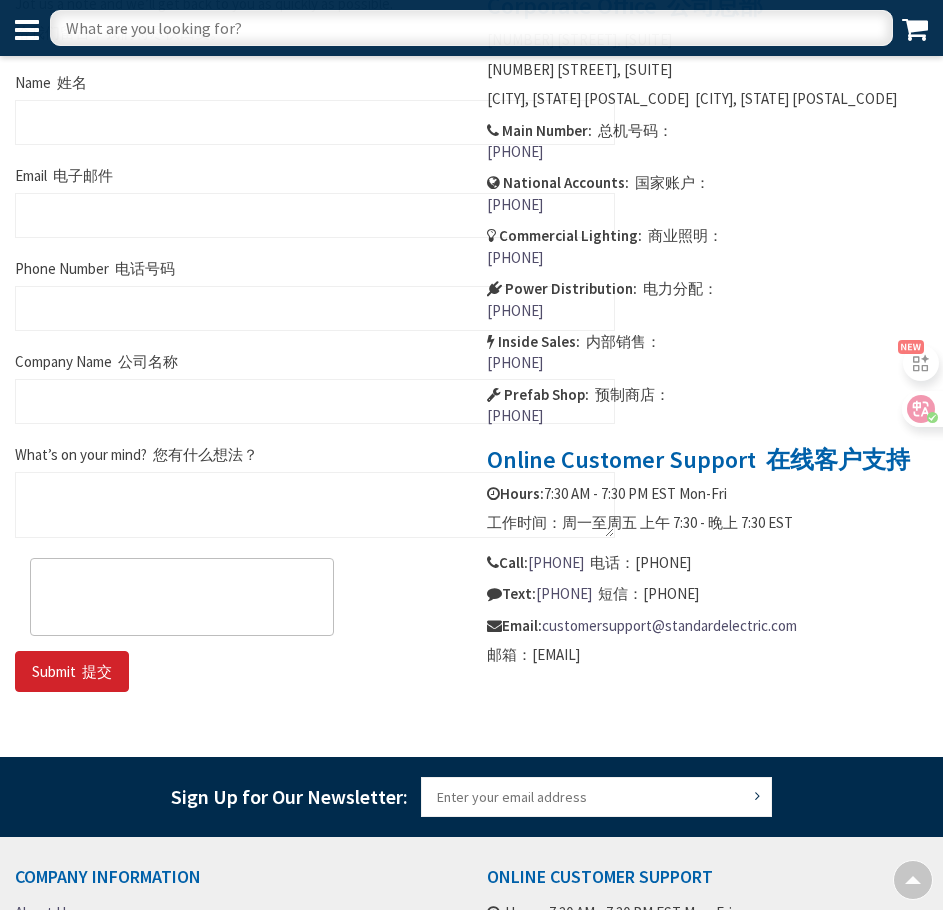 scroll, scrollTop: 885, scrollLeft: 0, axis: vertical 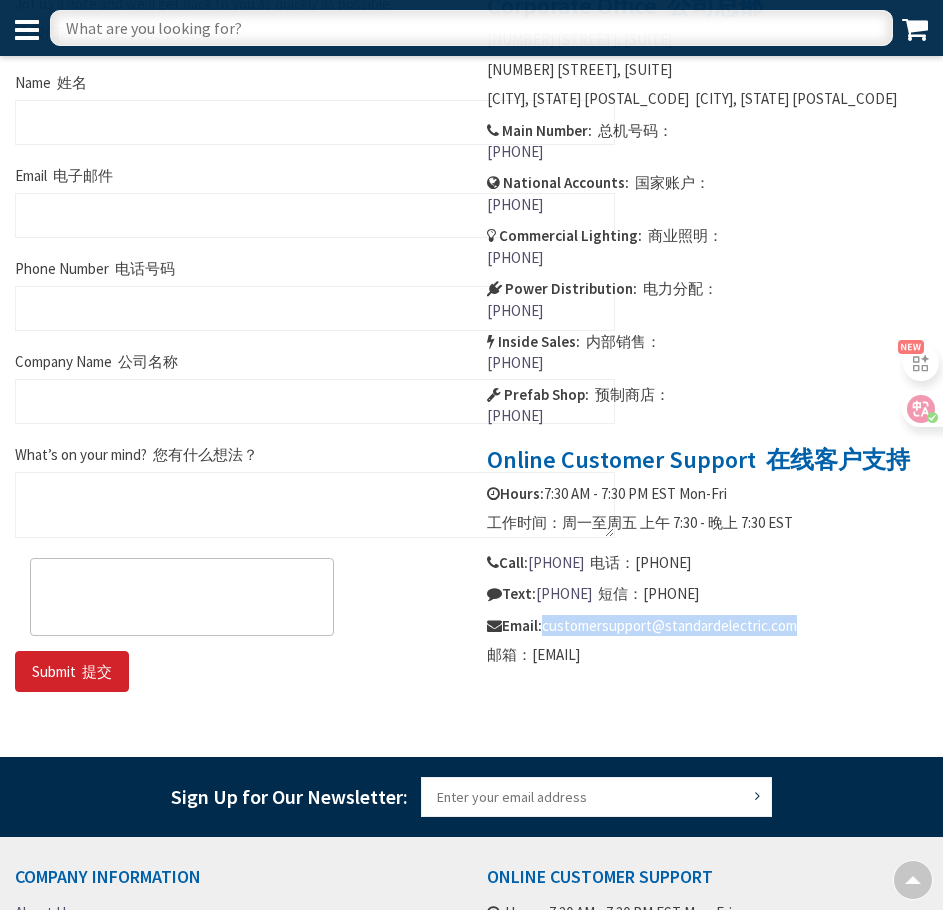 drag, startPoint x: 544, startPoint y: 616, endPoint x: 838, endPoint y: 622, distance: 294.06122 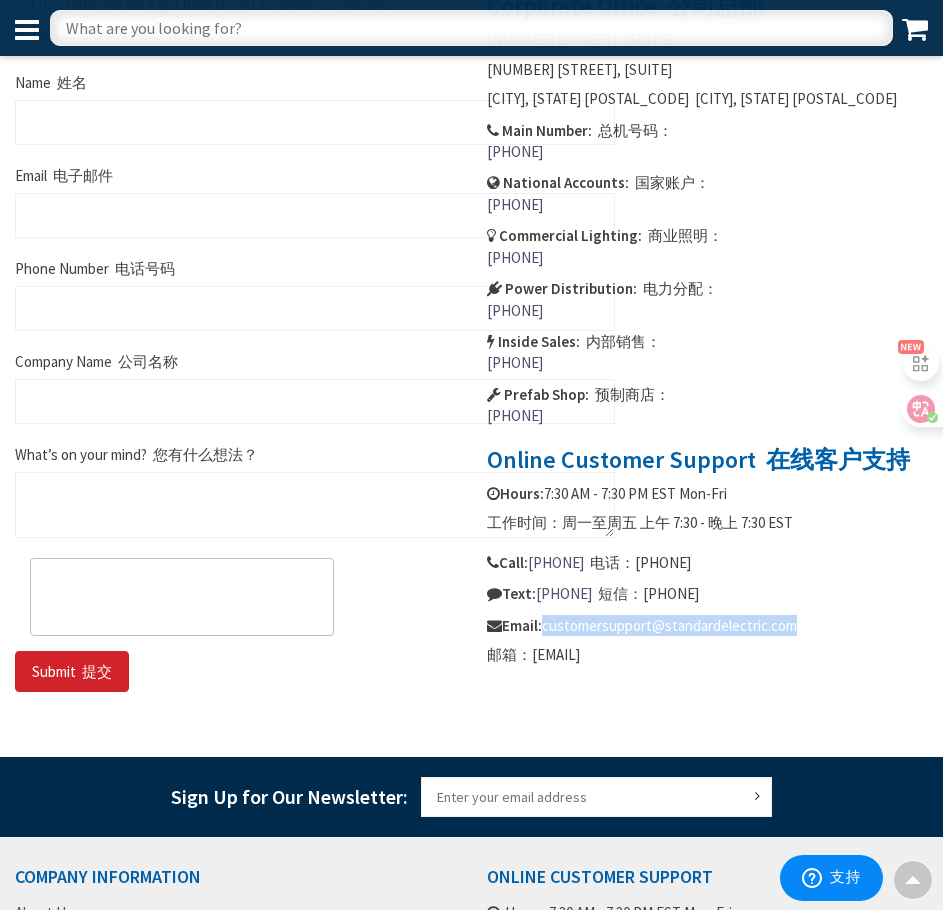 click at bounding box center (471, 1695) 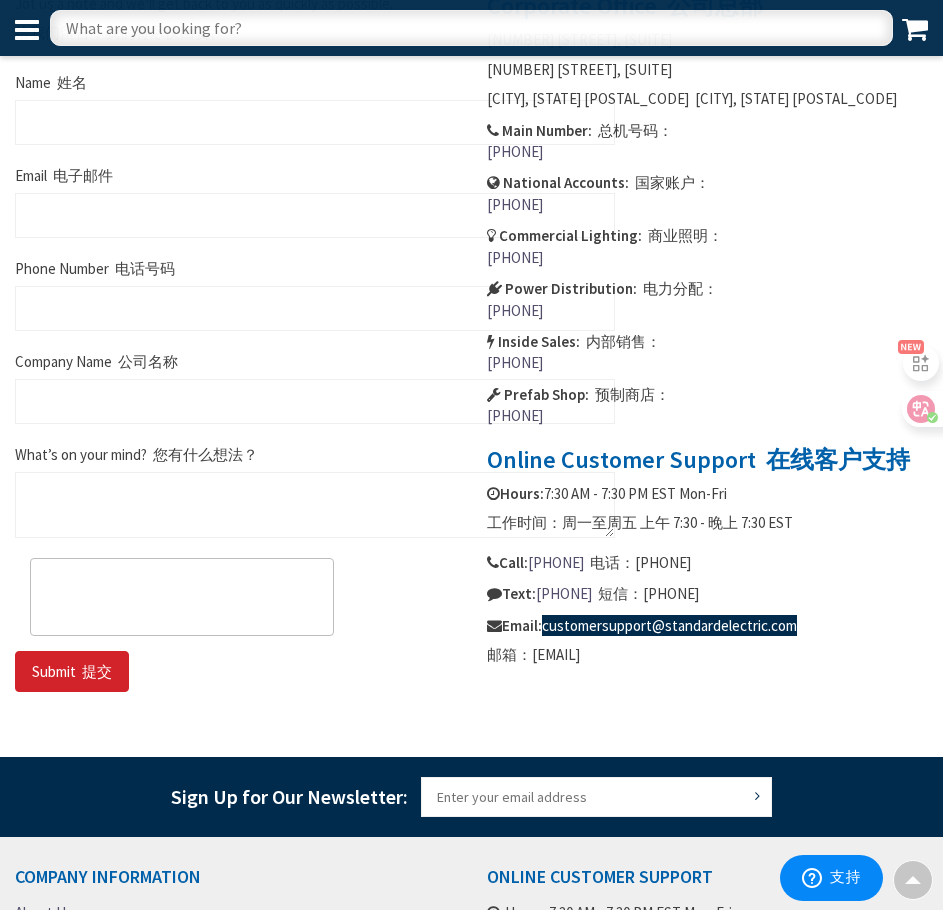 click on "[NUMBER]+ employees    [NUMBER] 多名员工" at bounding box center (150, 1960) 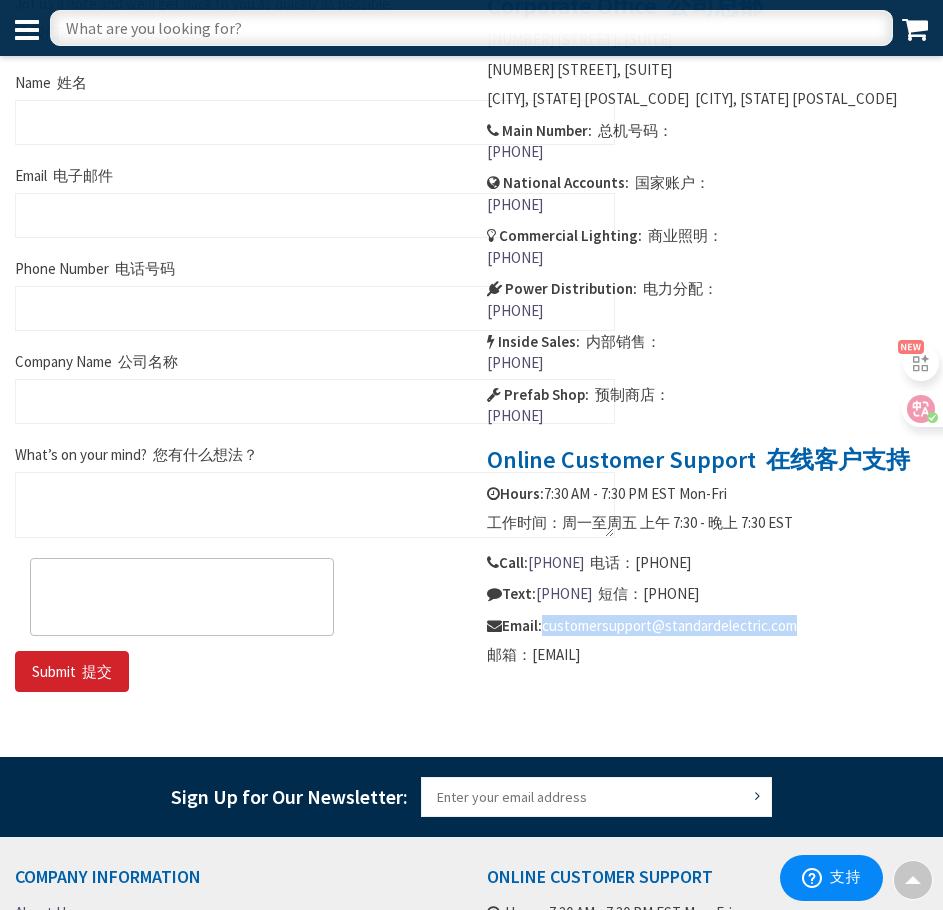 copy on "[FIRST] [LAST]" 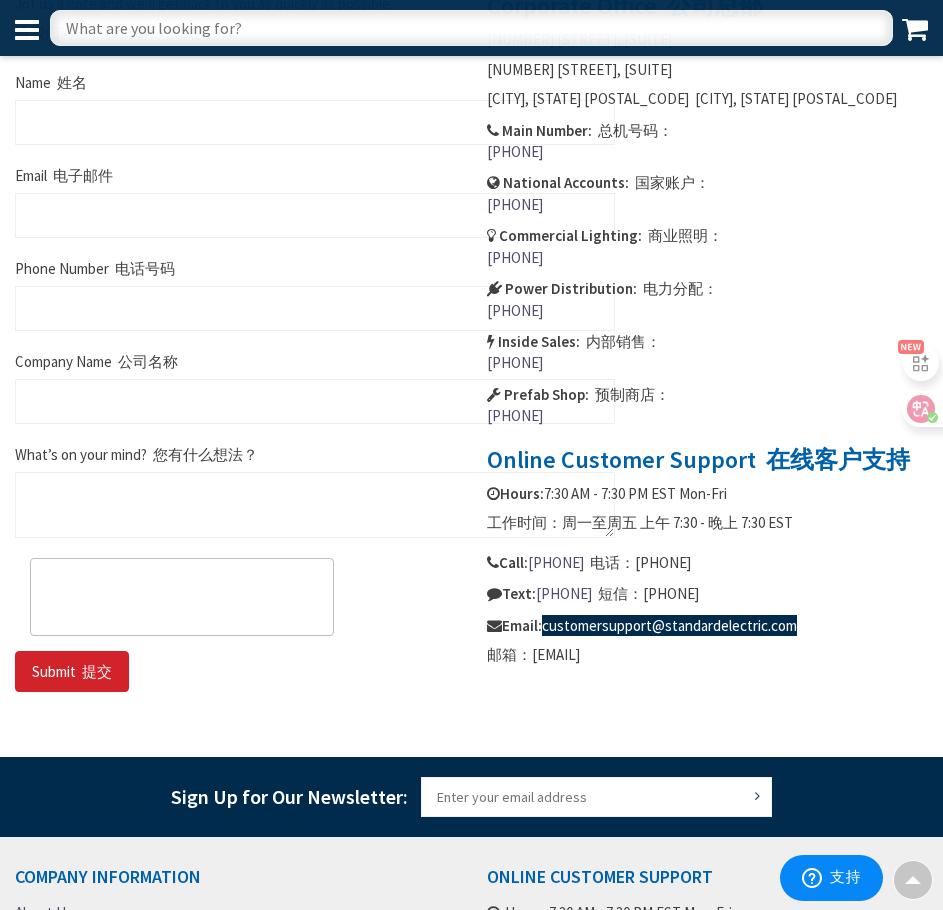drag, startPoint x: 82, startPoint y: 1667, endPoint x: 101, endPoint y: 1692, distance: 31.400637 